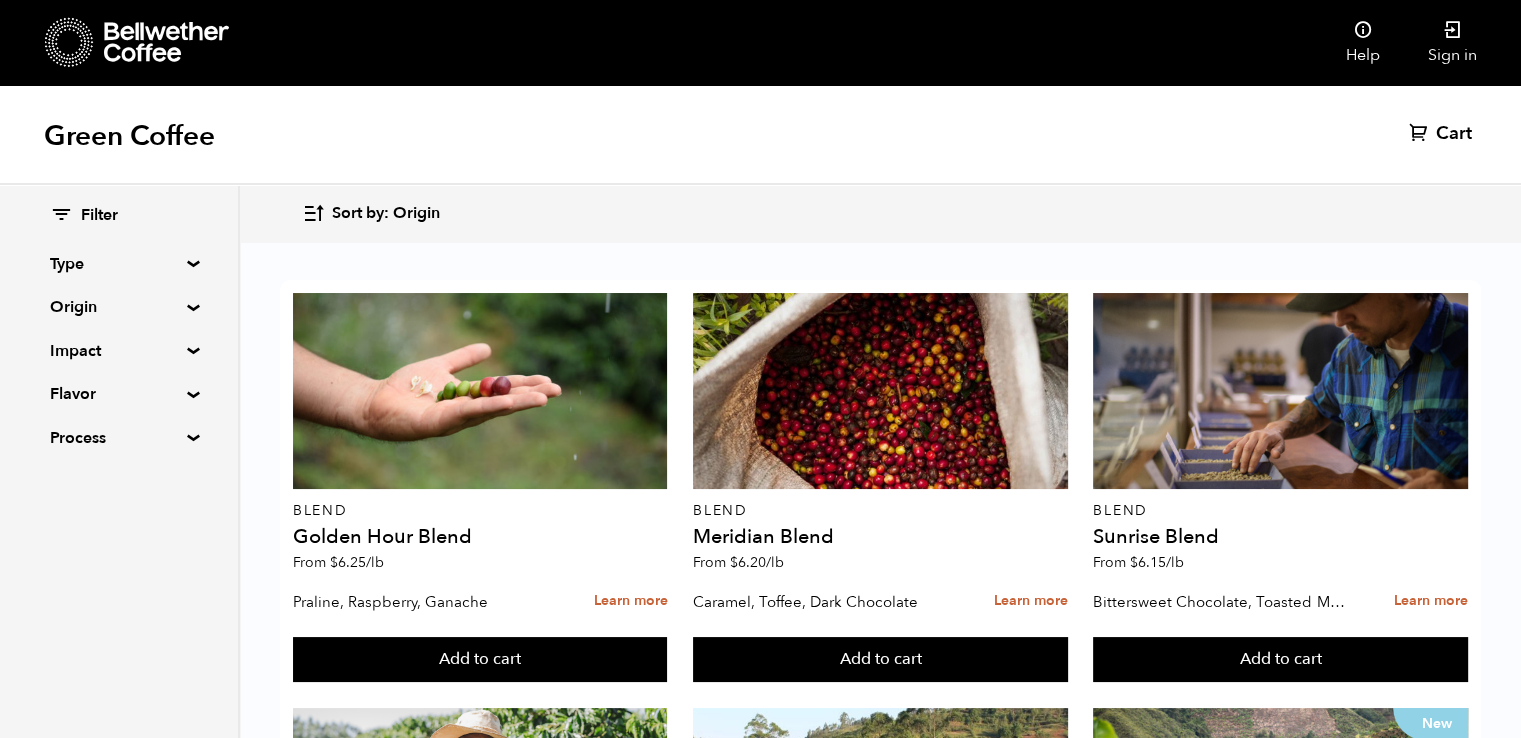 scroll, scrollTop: 998, scrollLeft: 0, axis: vertical 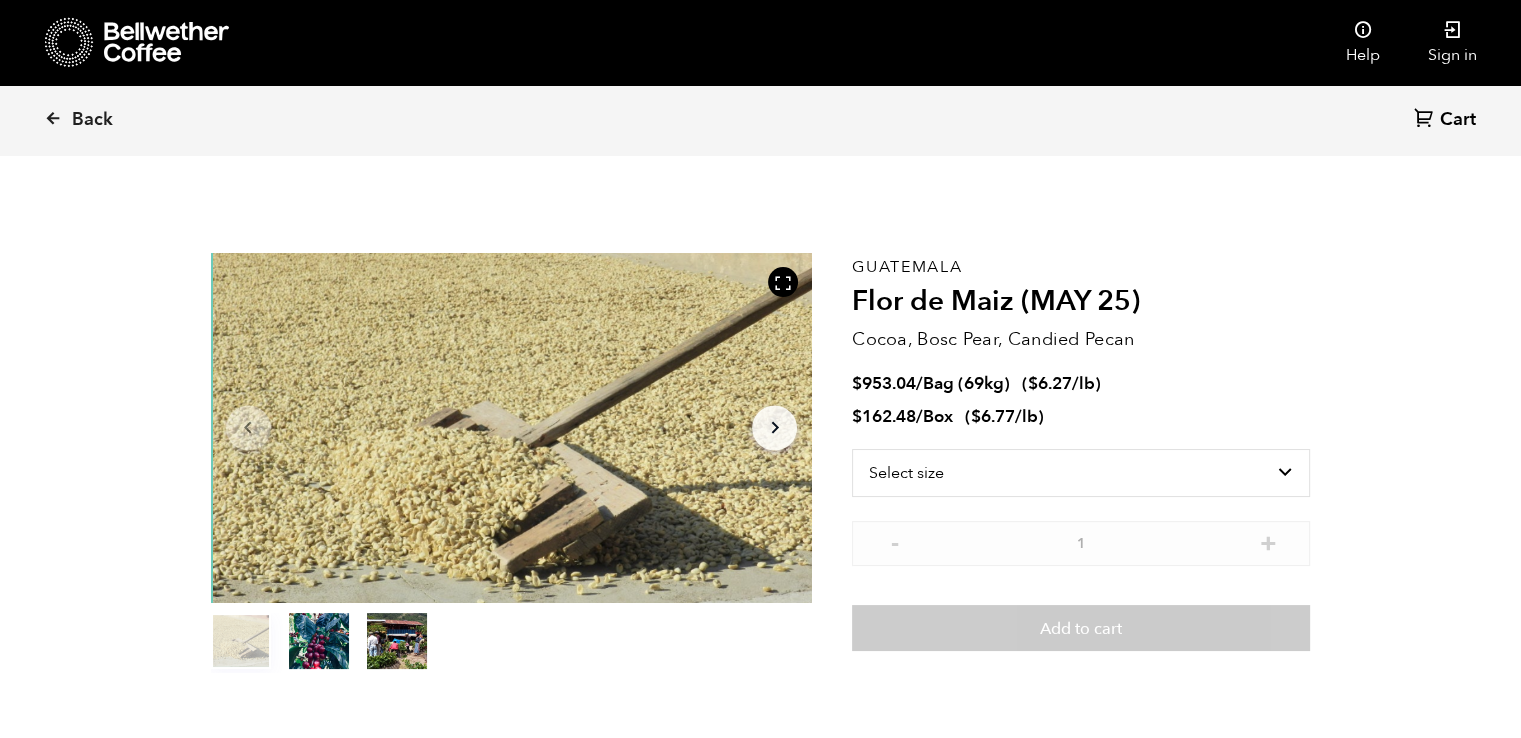 click on "Cocoa, Bosc Pear, Candied Pecan" at bounding box center [1081, 339] 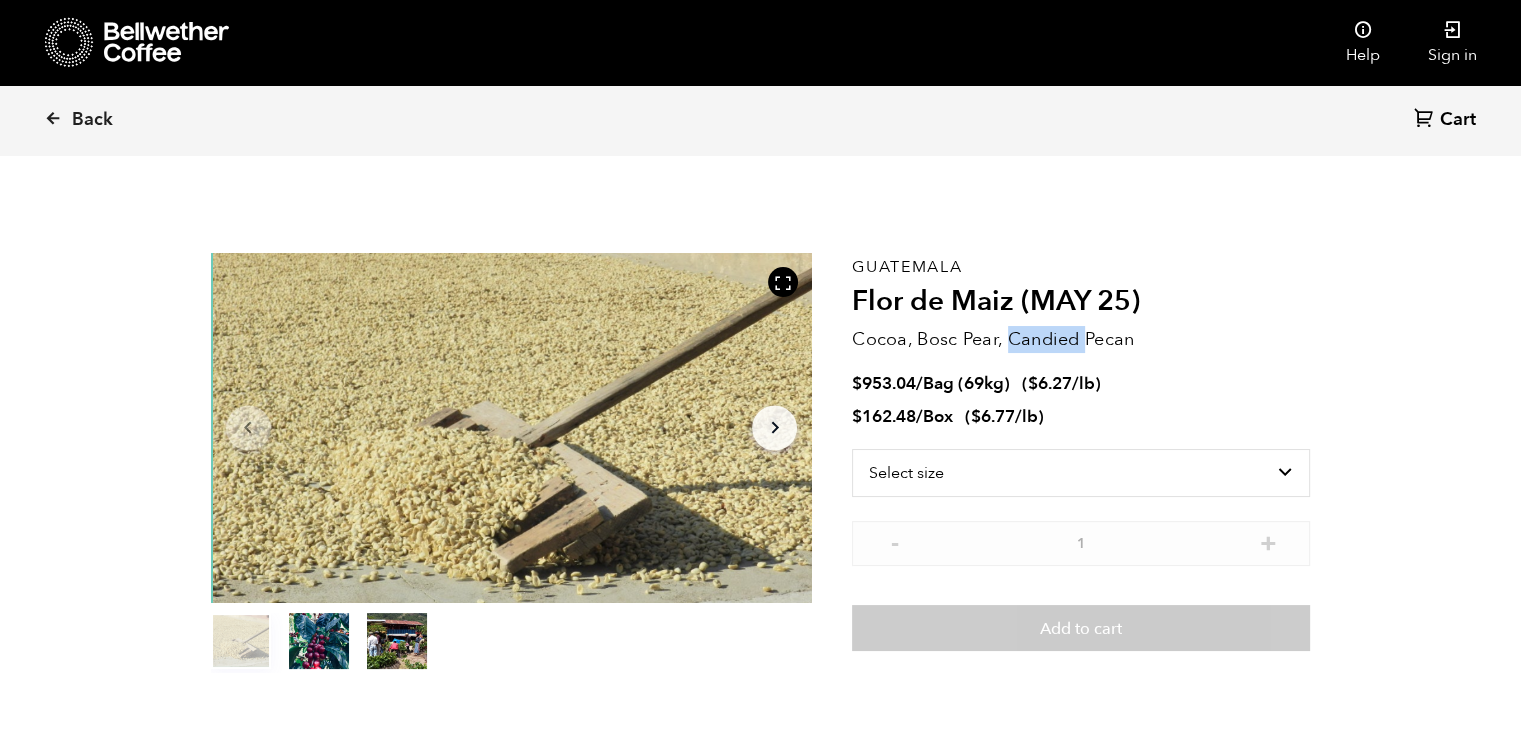 click on "Cocoa, Bosc Pear, Candied Pecan" at bounding box center [1081, 339] 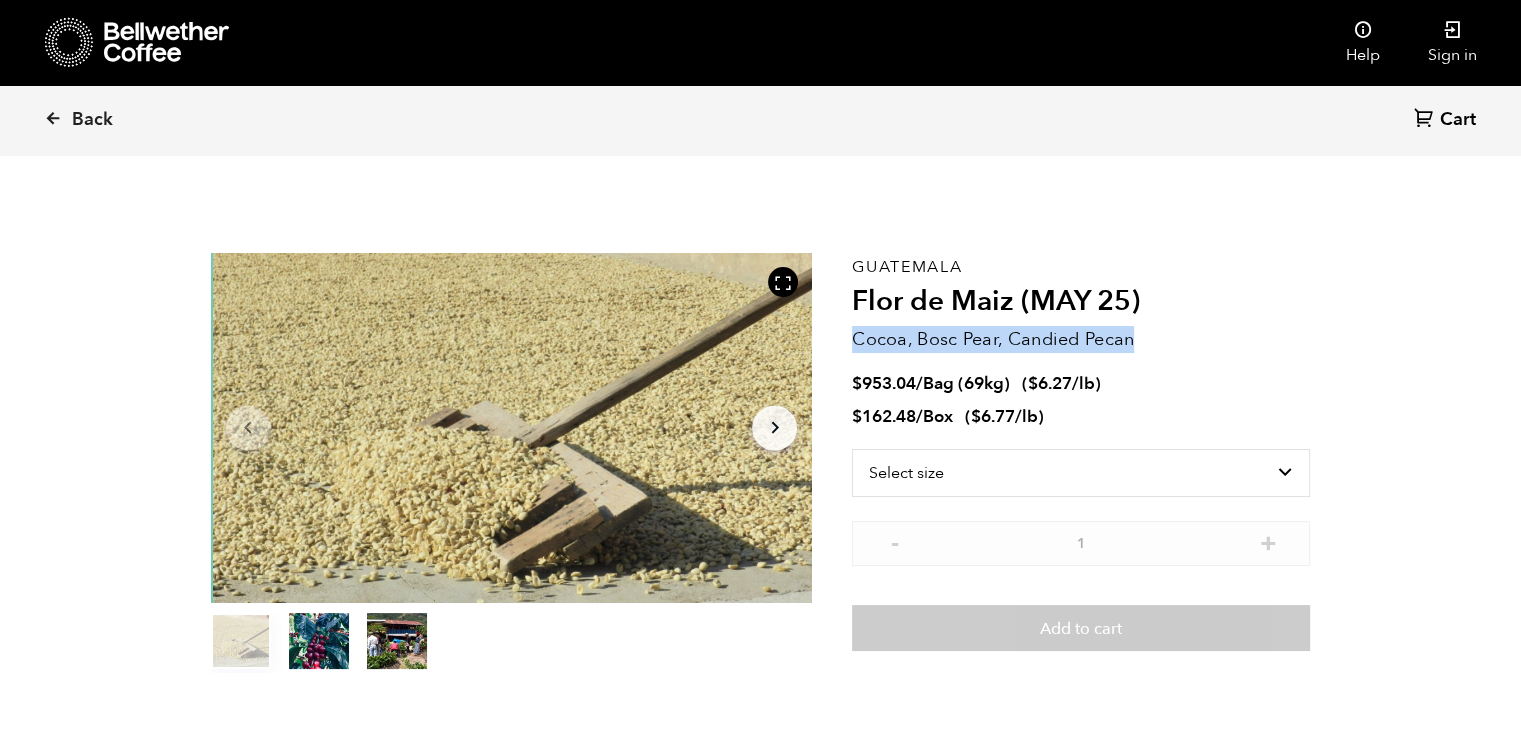 click on "Cocoa, Bosc Pear, Candied Pecan" at bounding box center (1081, 339) 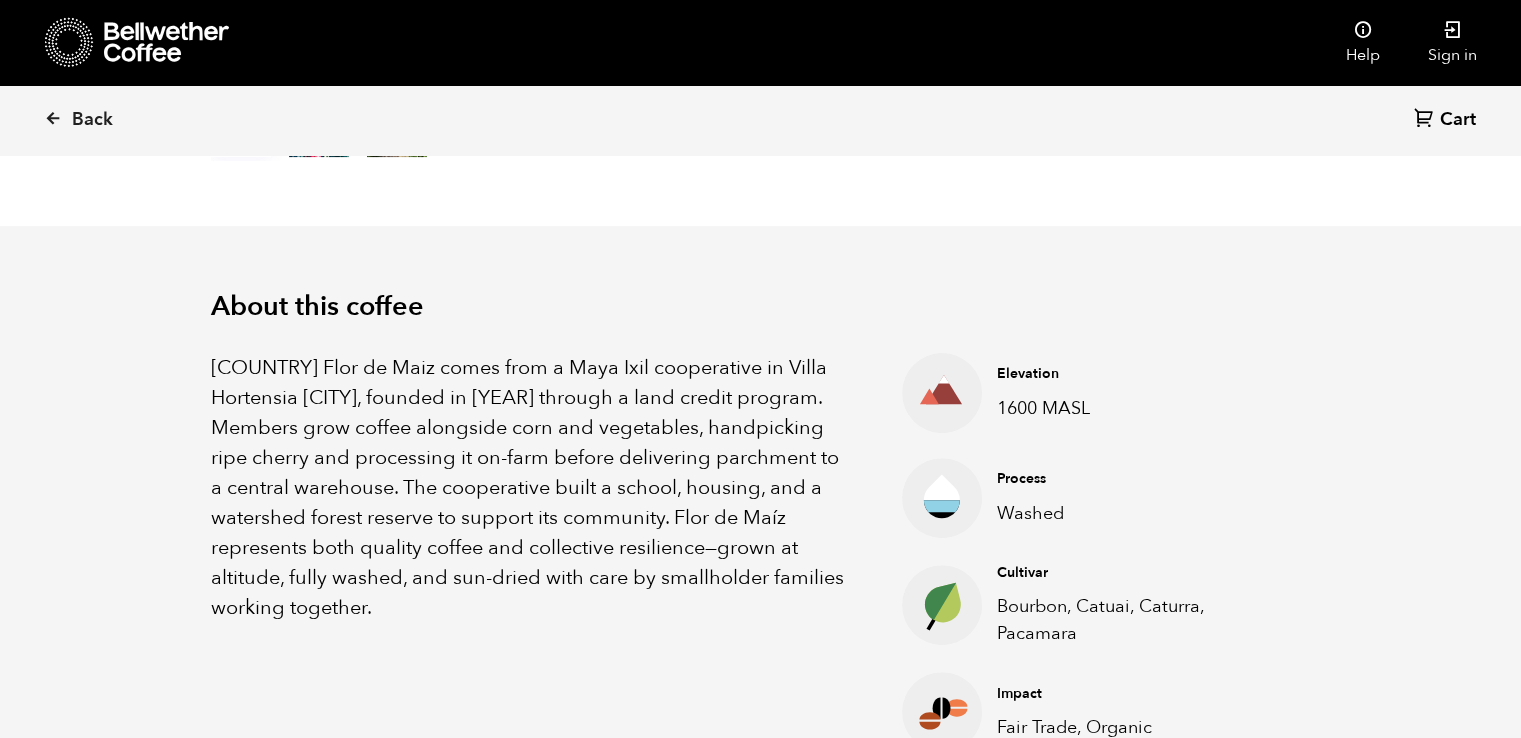 scroll, scrollTop: 511, scrollLeft: 0, axis: vertical 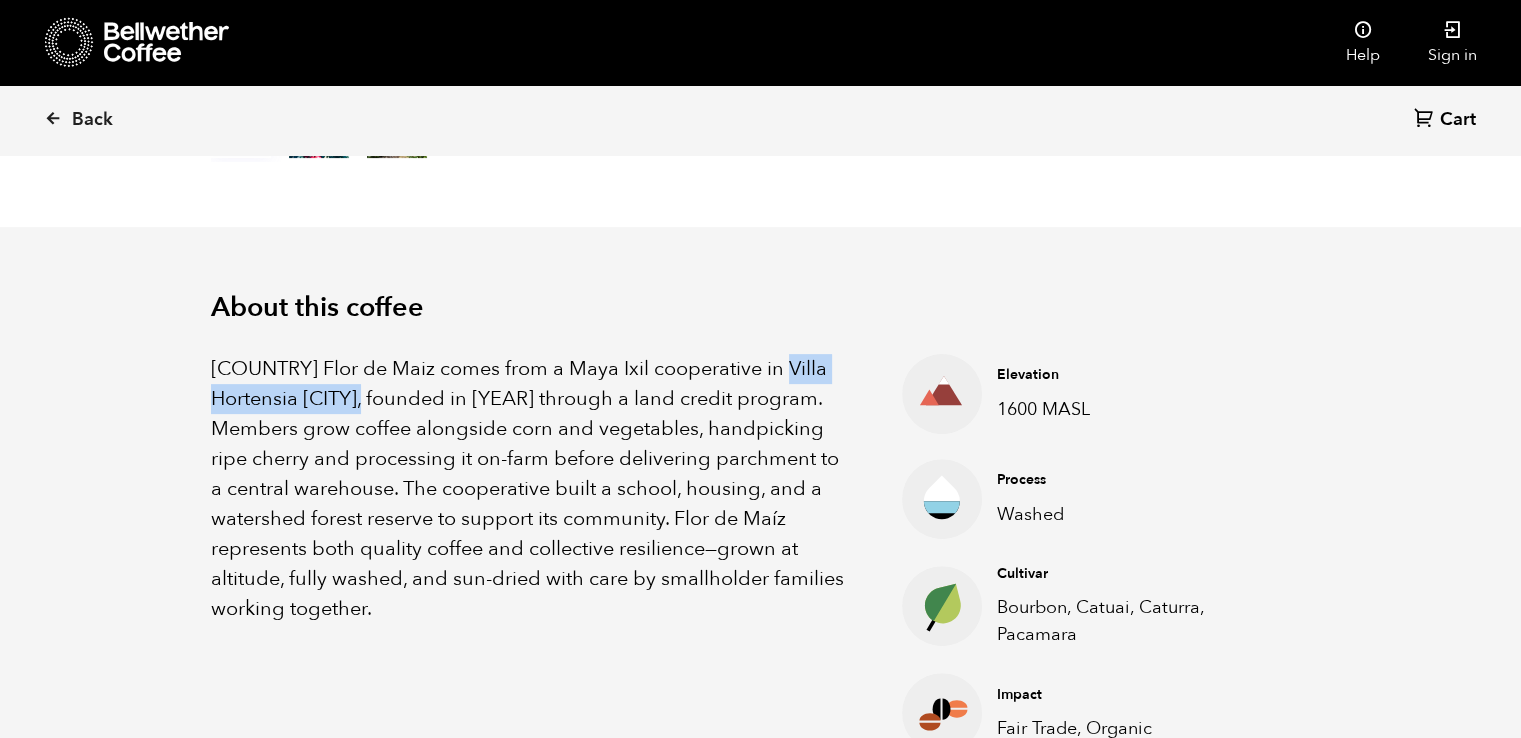 drag, startPoint x: 784, startPoint y: 365, endPoint x: 373, endPoint y: 405, distance: 412.9419 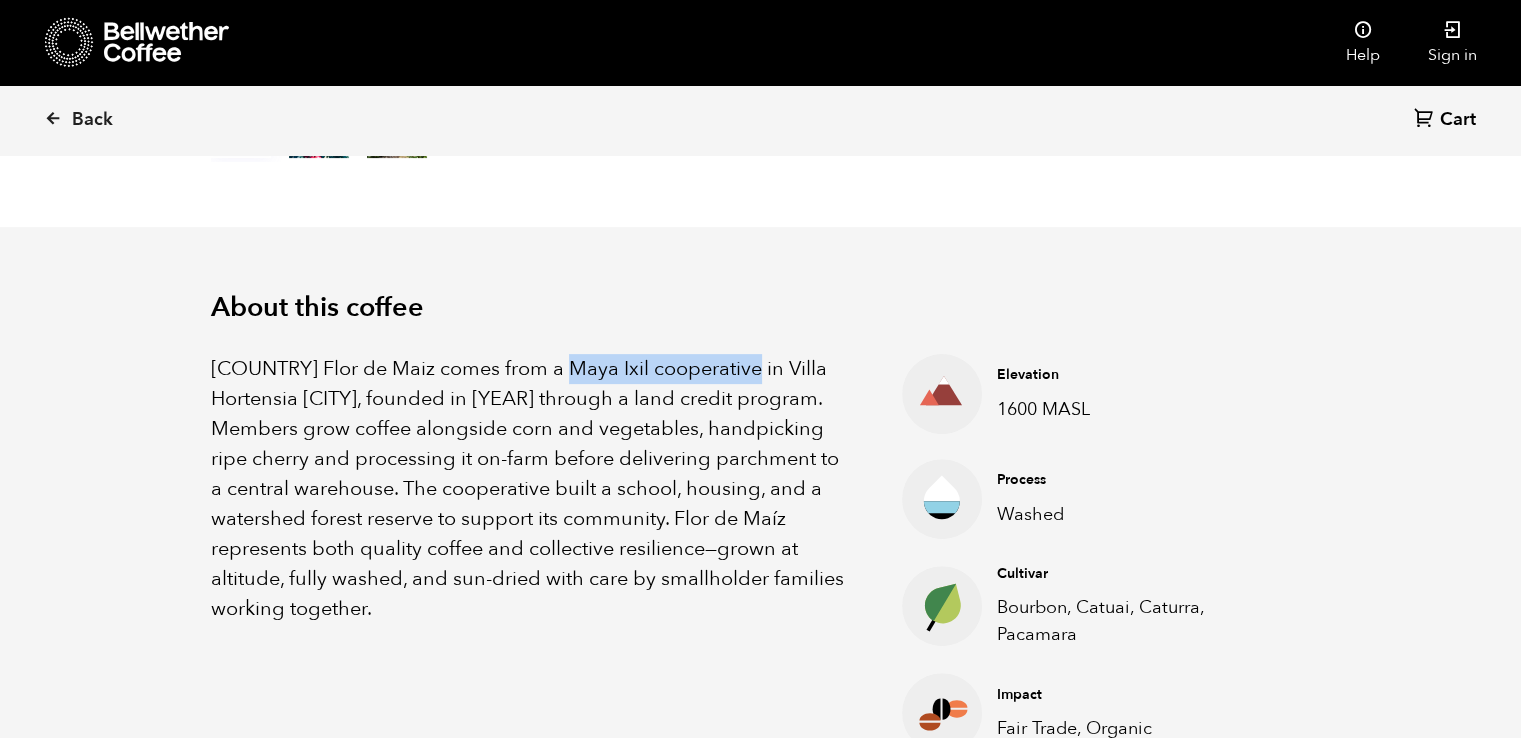 drag, startPoint x: 561, startPoint y: 372, endPoint x: 749, endPoint y: 352, distance: 189.06084 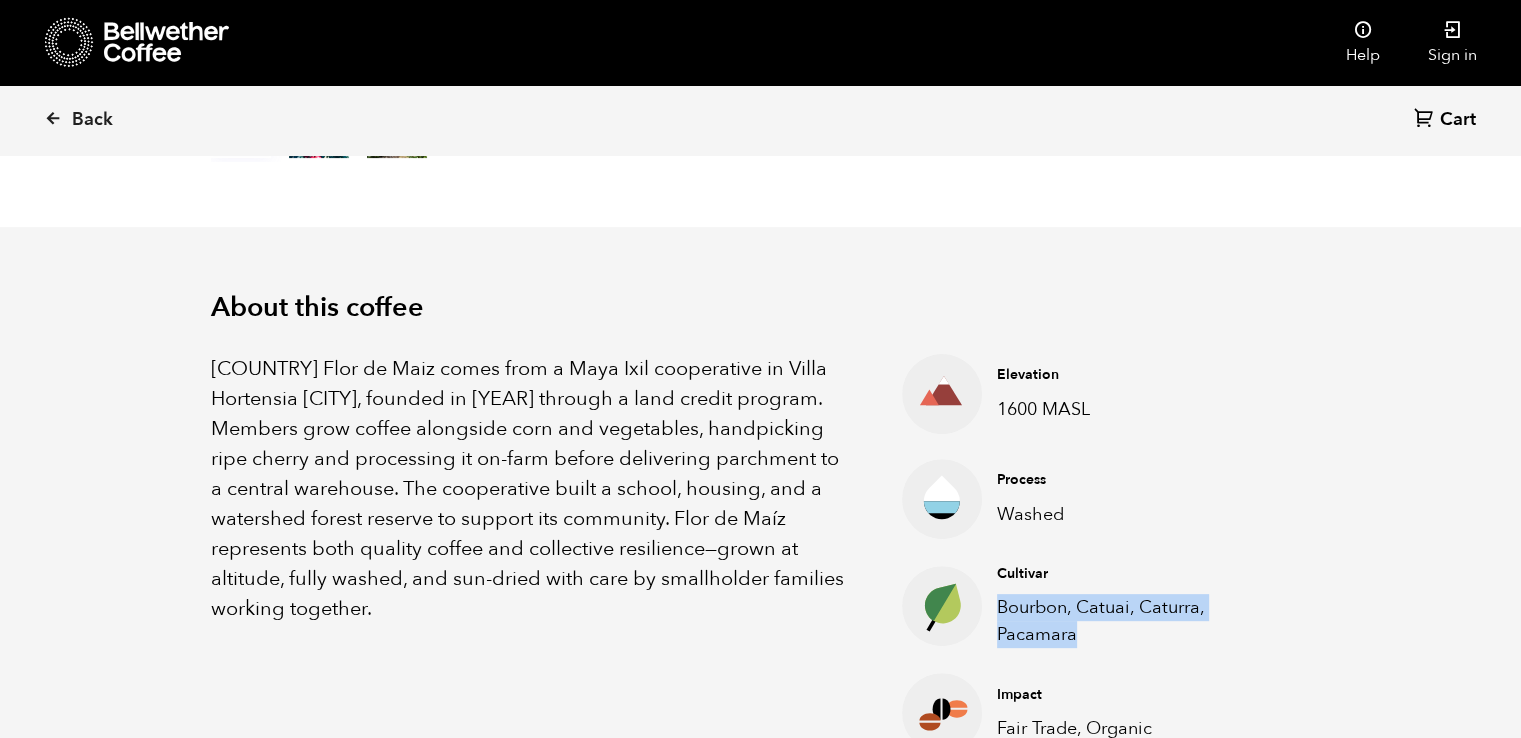 drag, startPoint x: 1000, startPoint y: 605, endPoint x: 1083, endPoint y: 642, distance: 90.873535 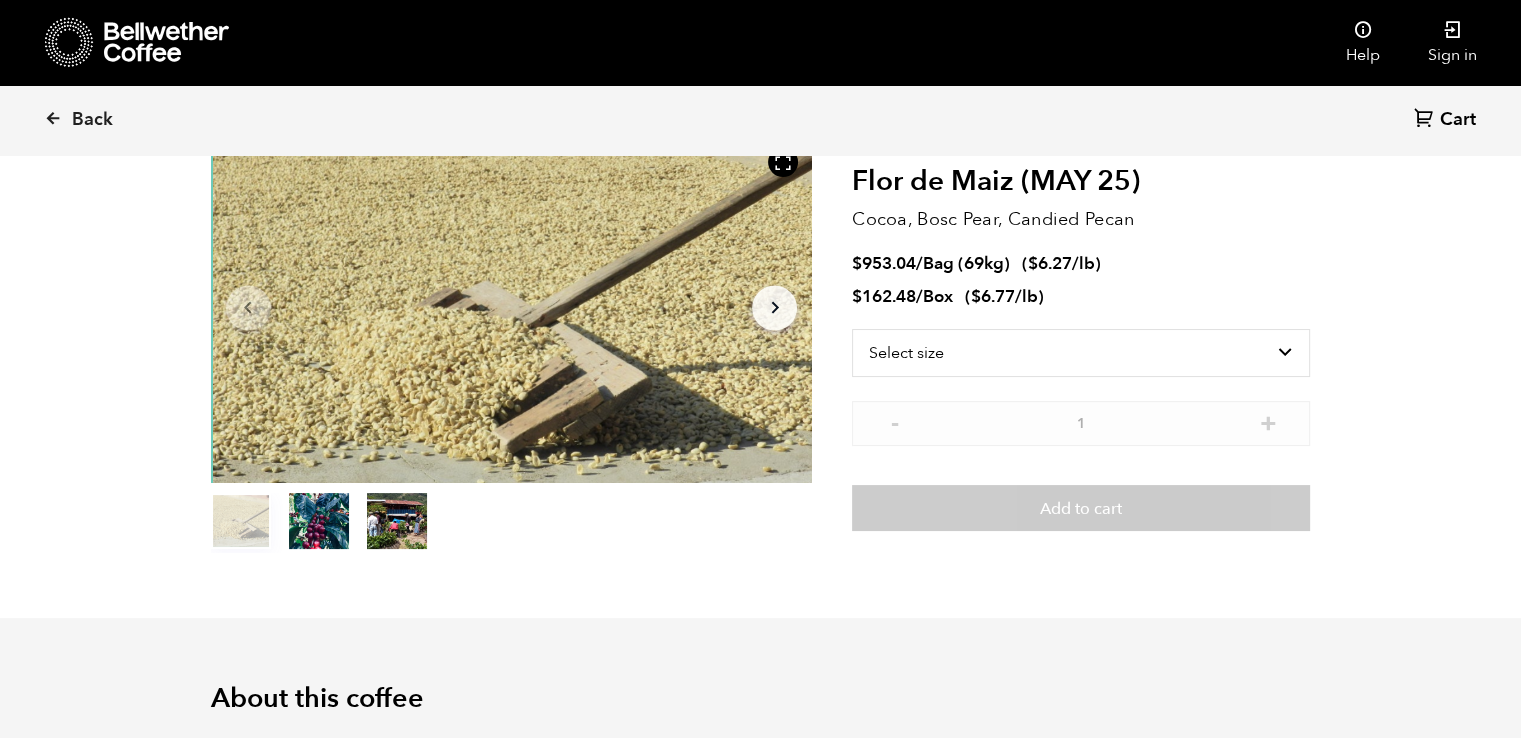 scroll, scrollTop: 112, scrollLeft: 0, axis: vertical 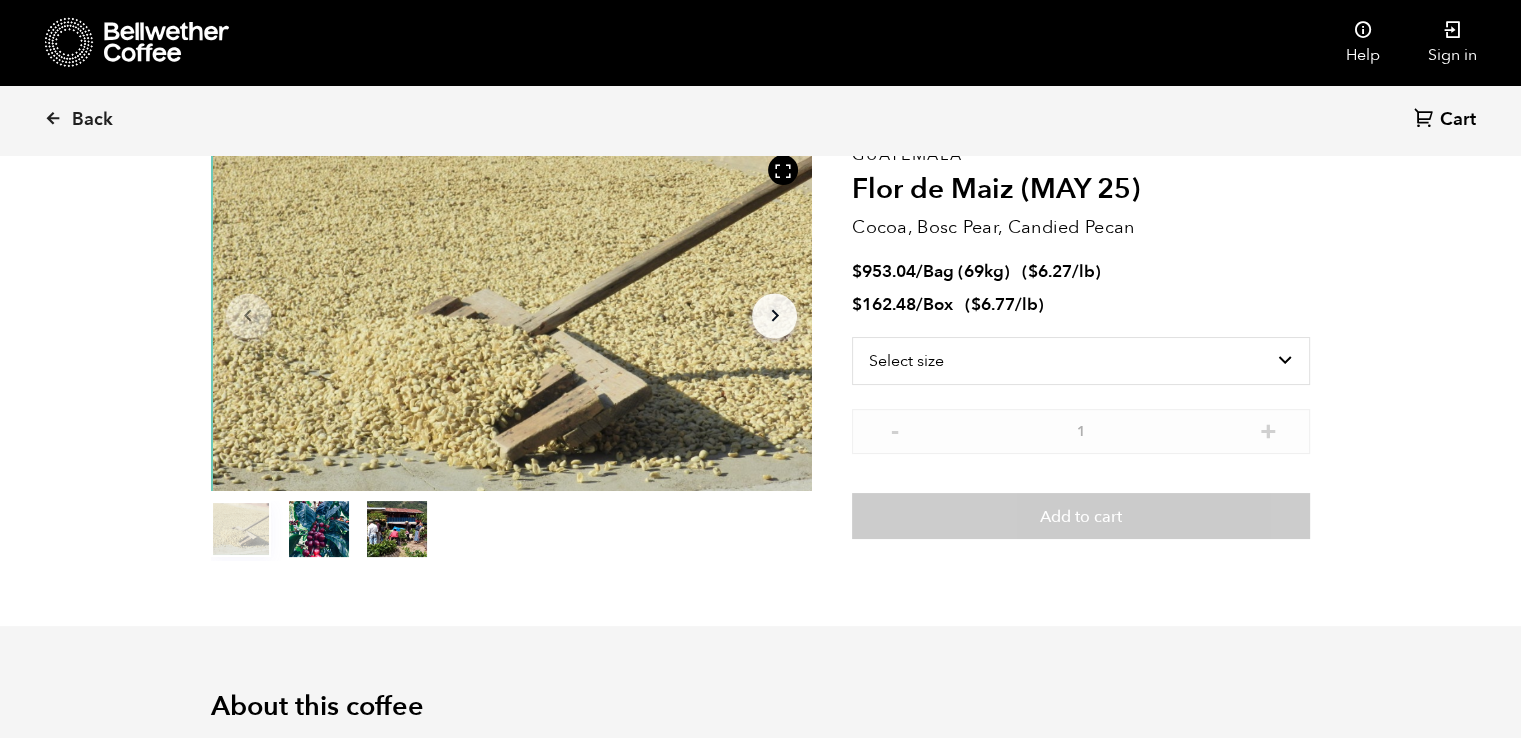 click on "Flor de Maiz (MAY 25)" at bounding box center [1081, 190] 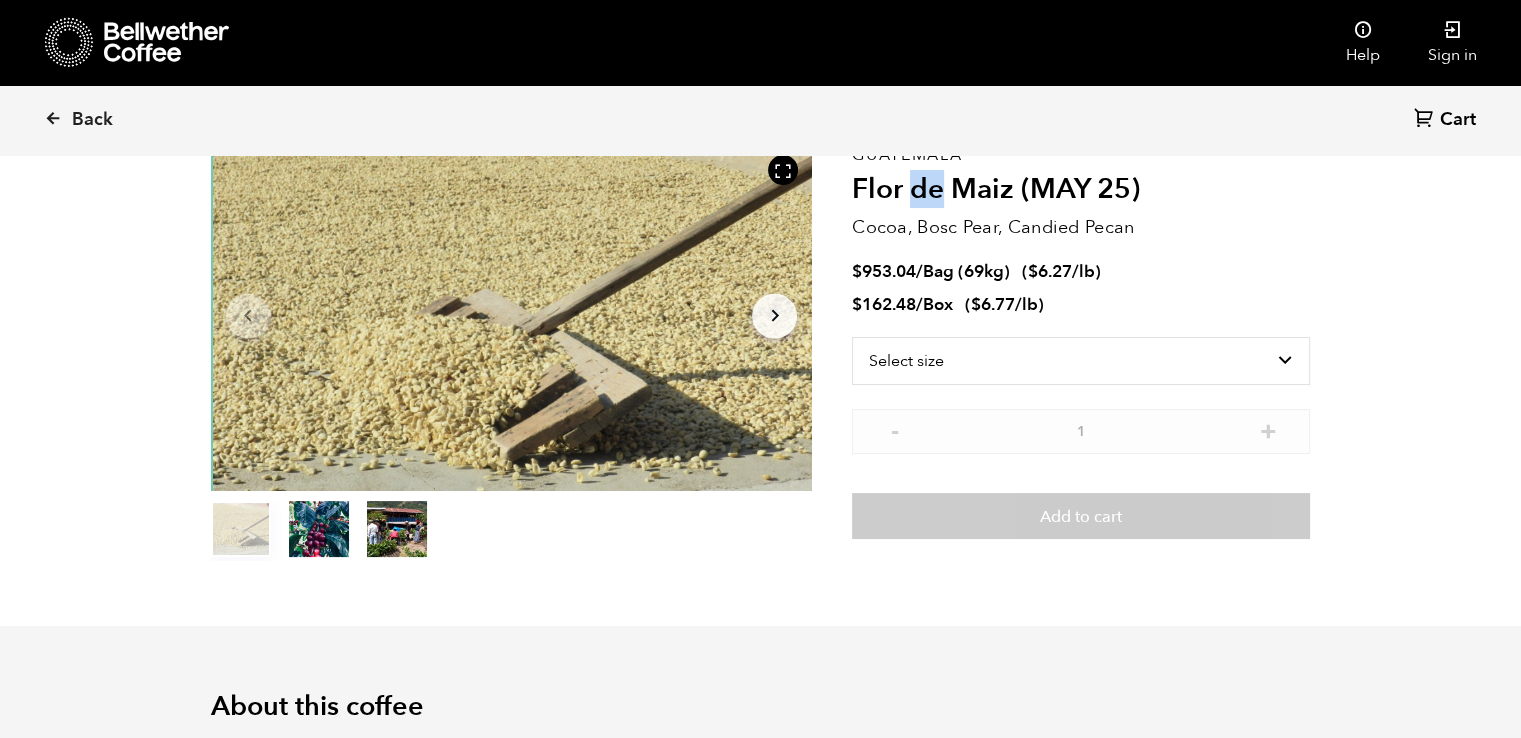 click on "Flor de Maiz (MAY 25)" at bounding box center [1081, 190] 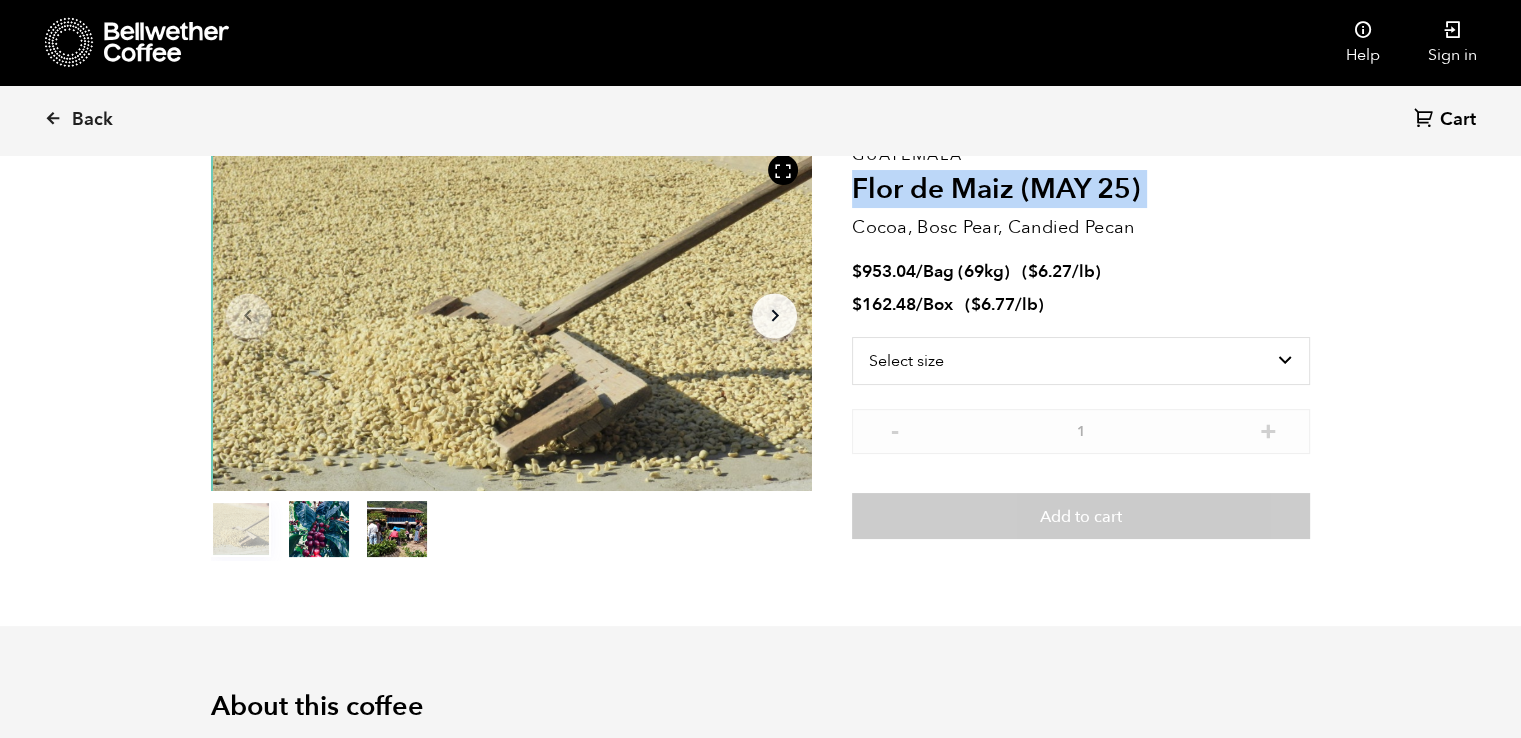 click on "Flor de Maiz (MAY 25)" at bounding box center (1081, 190) 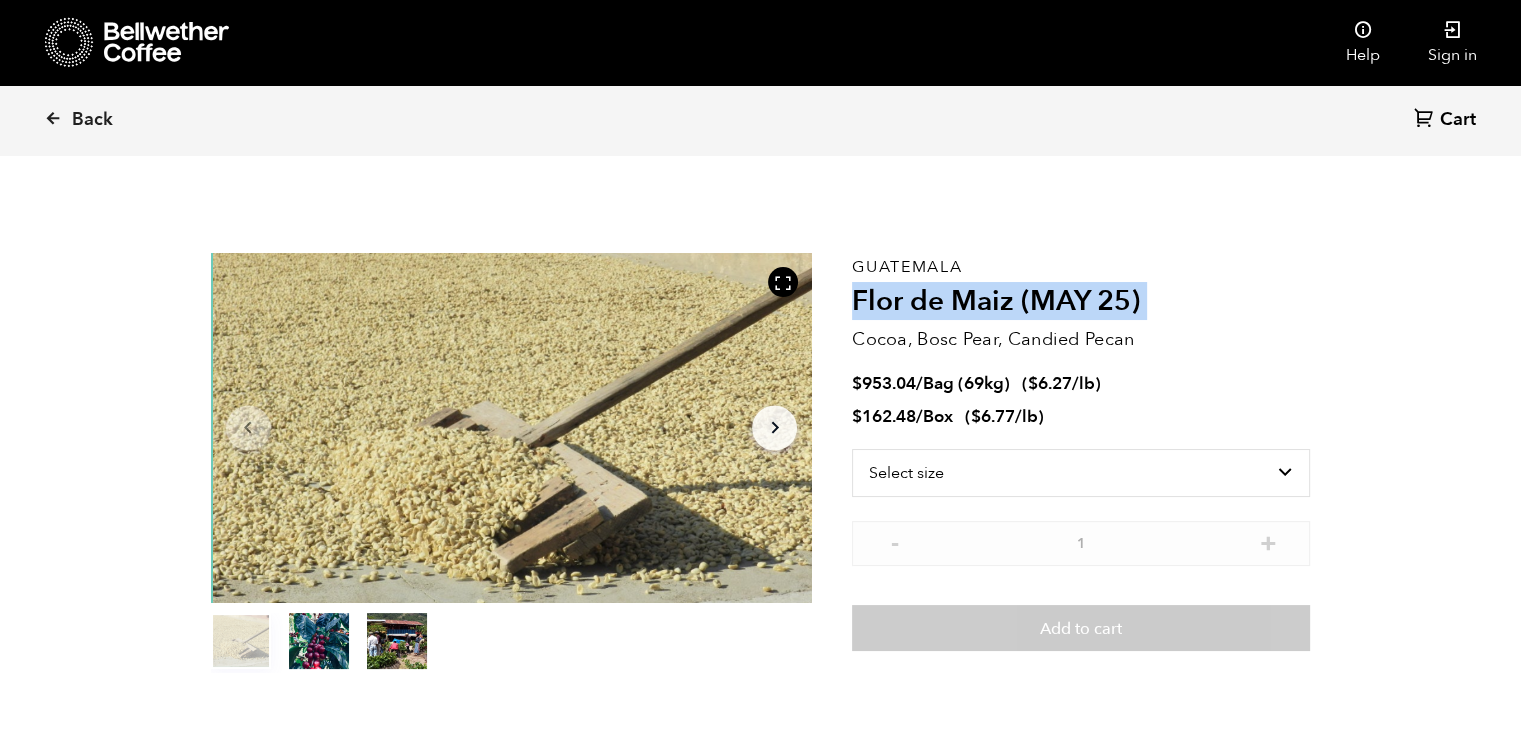 click on "[COUNTRY]
Flor de Maiz ([MONTH] [DAY])   Cocoa, Bosc Pear, Candied Pecan
$ 953.04 / Bag (69kg)
( $ 6.27 /lb )
$ 162.48 / Box
( $ 6.77 /lb )
Select size   Bag (69kg) (152 lbs) Box (24 lbs)   -   1   +     Add to cart" at bounding box center (1081, 463) 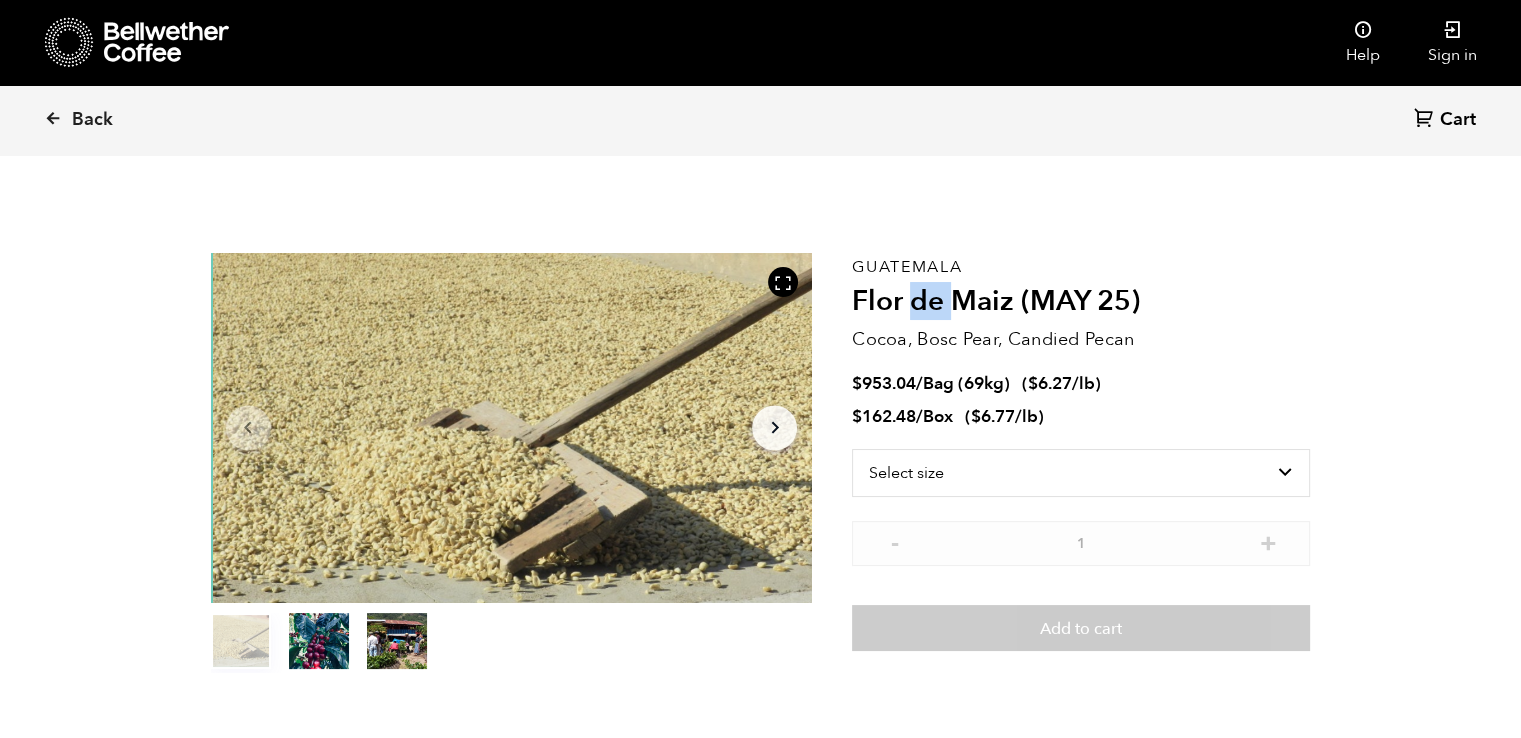 click on "[COUNTRY]
Flor de Maiz ([MONTH] [DAY])   Cocoa, Bosc Pear, Candied Pecan
$ 953.04 / Bag (69kg)
( $ 6.27 /lb )
$ 162.48 / Box
( $ 6.77 /lb )
Select size   Bag (69kg) (152 lbs) Box (24 lbs)   -   1   +     Add to cart" at bounding box center (1081, 463) 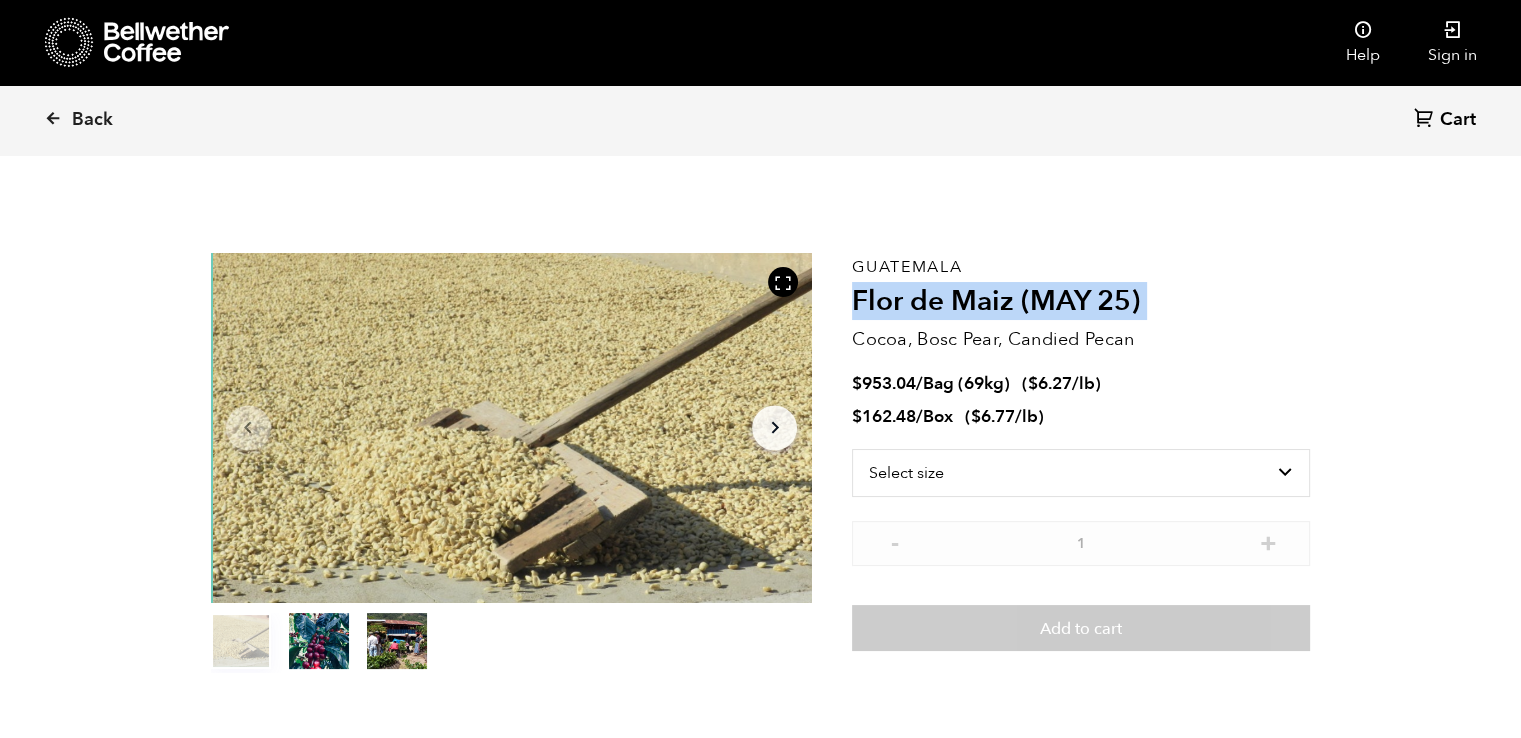 click on "[COUNTRY]
Flor de Maiz ([MONTH] [DAY])   Cocoa, Bosc Pear, Candied Pecan
$ 953.04 / Bag (69kg)
( $ 6.27 /lb )
$ 162.48 / Box
( $ 6.77 /lb )
Select size   Bag (69kg) (152 lbs) Box (24 lbs)   -   1   +     Add to cart" at bounding box center (1081, 463) 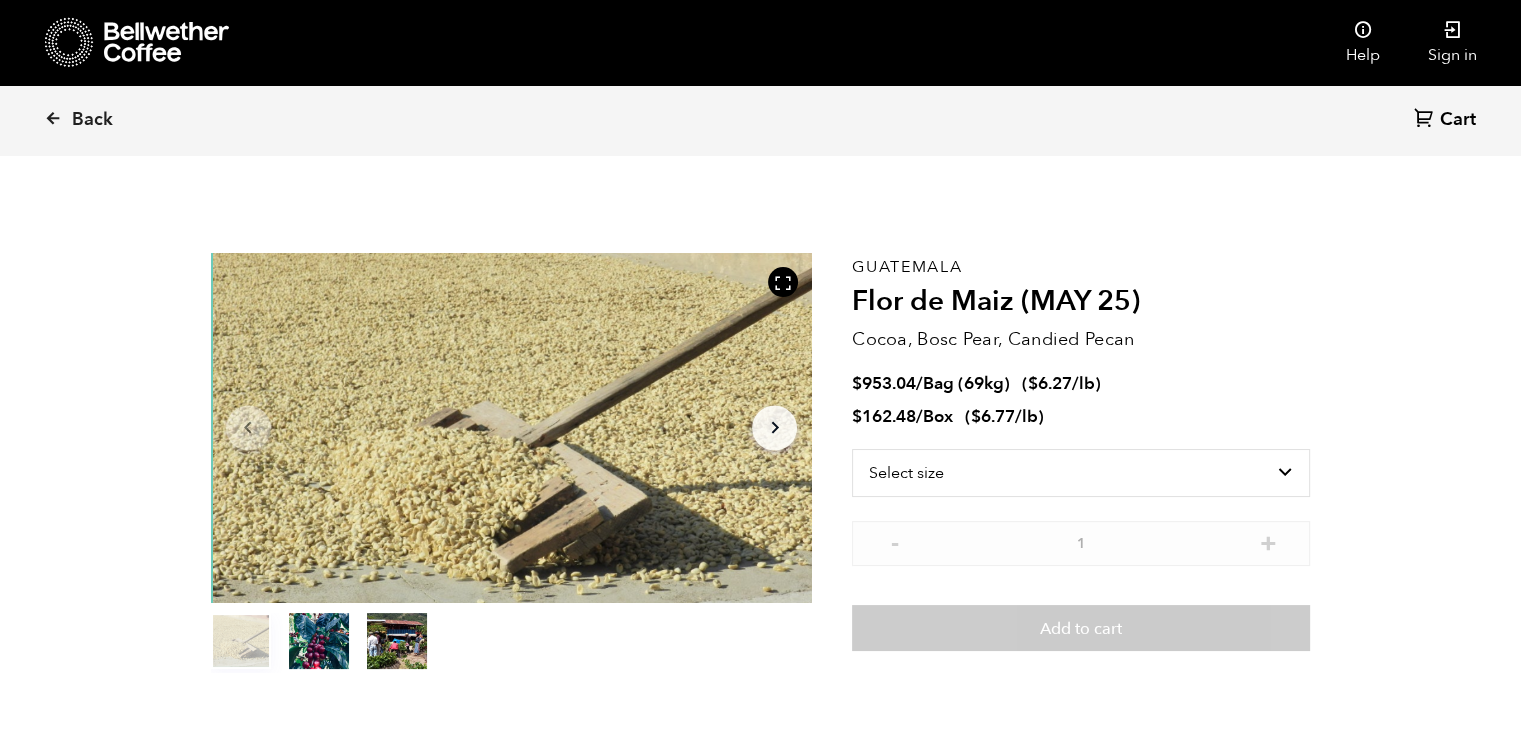 click on "Guatemala" at bounding box center [1081, 267] 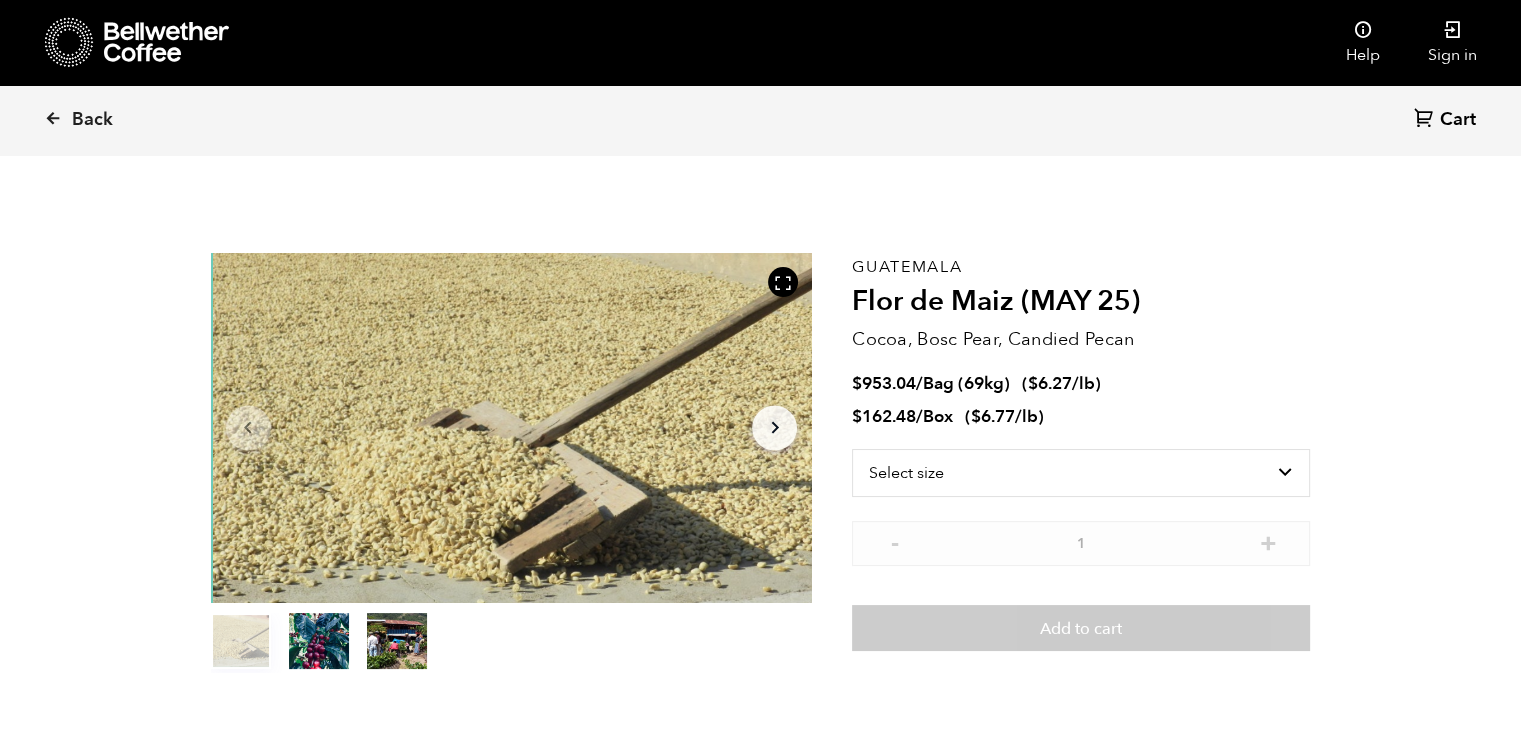 click on "Guatemala" at bounding box center [1081, 267] 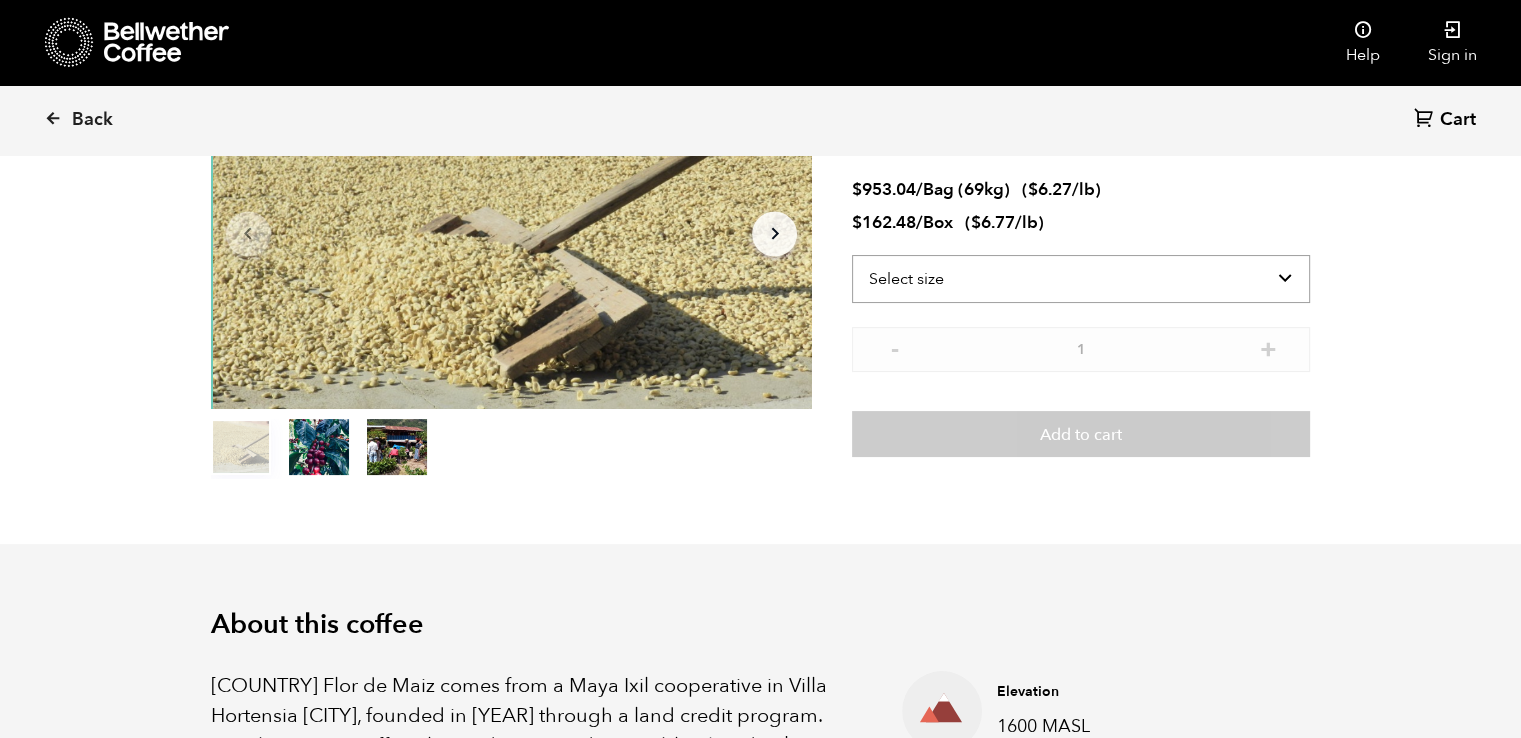 scroll, scrollTop: 192, scrollLeft: 0, axis: vertical 